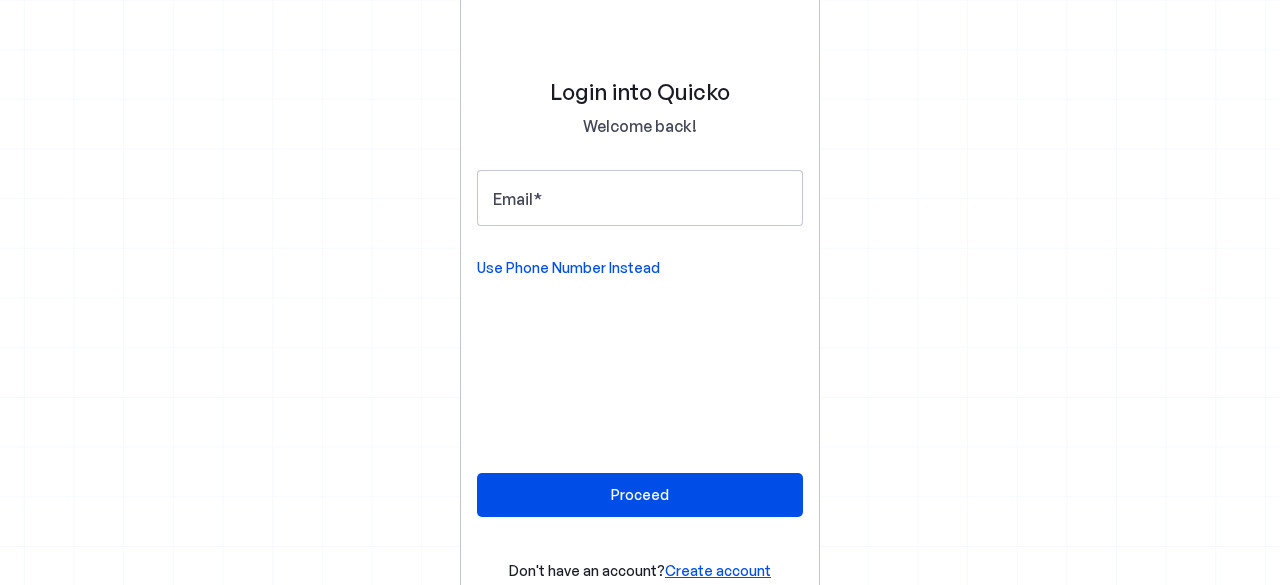 scroll, scrollTop: 0, scrollLeft: 0, axis: both 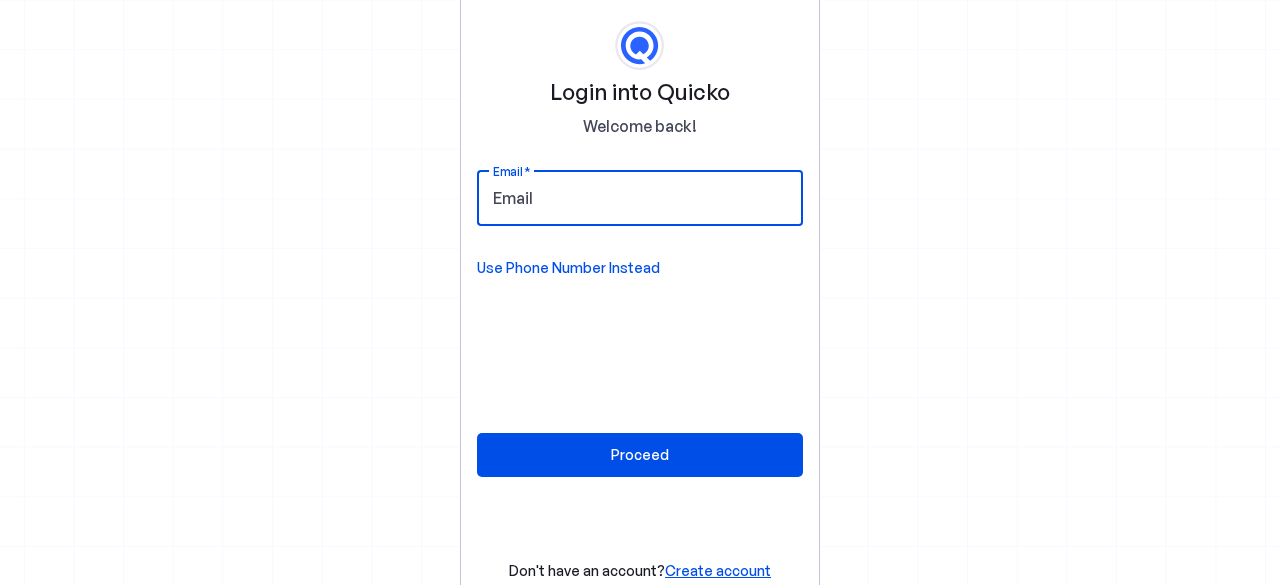 click on "Email" at bounding box center (640, 198) 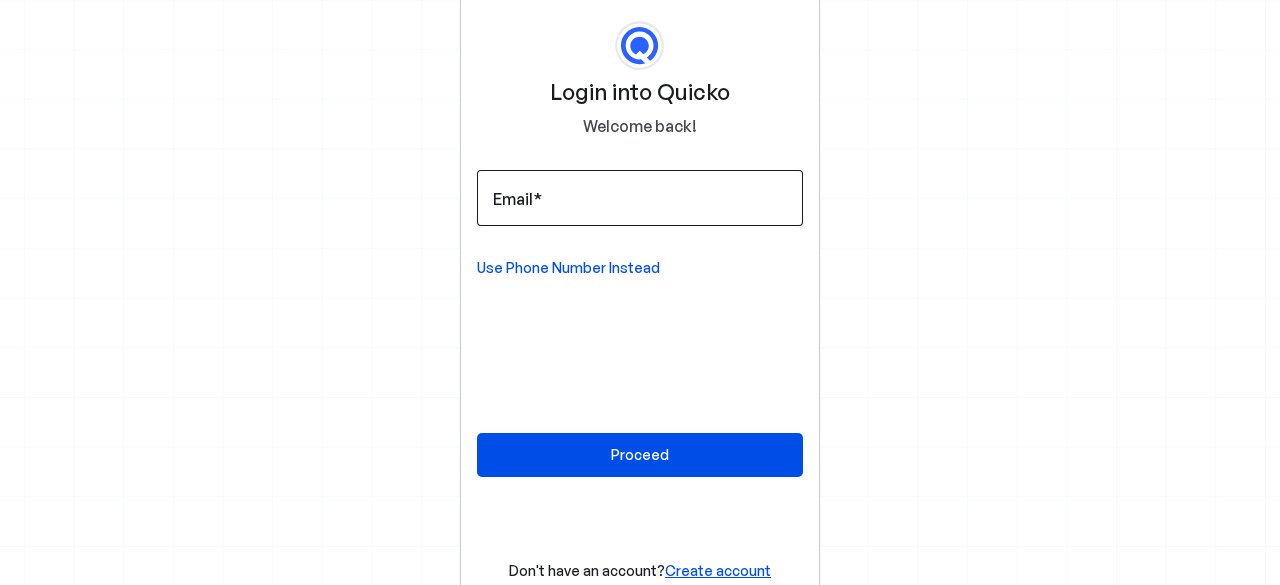 click on "Email" at bounding box center (640, 198) 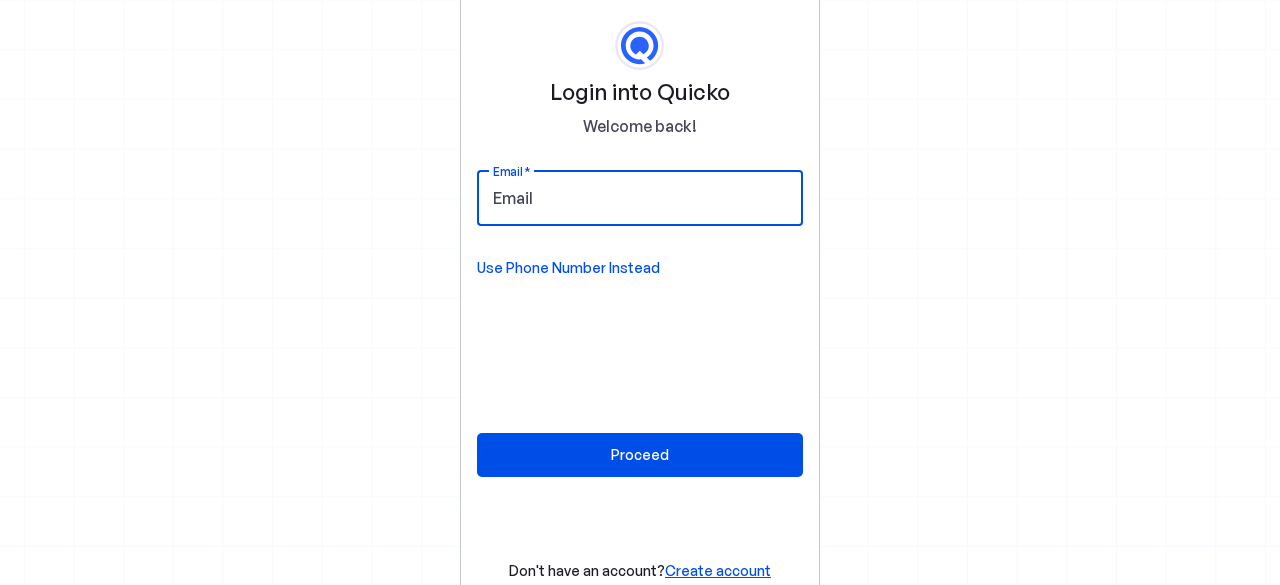 click on "Email" at bounding box center [640, 198] 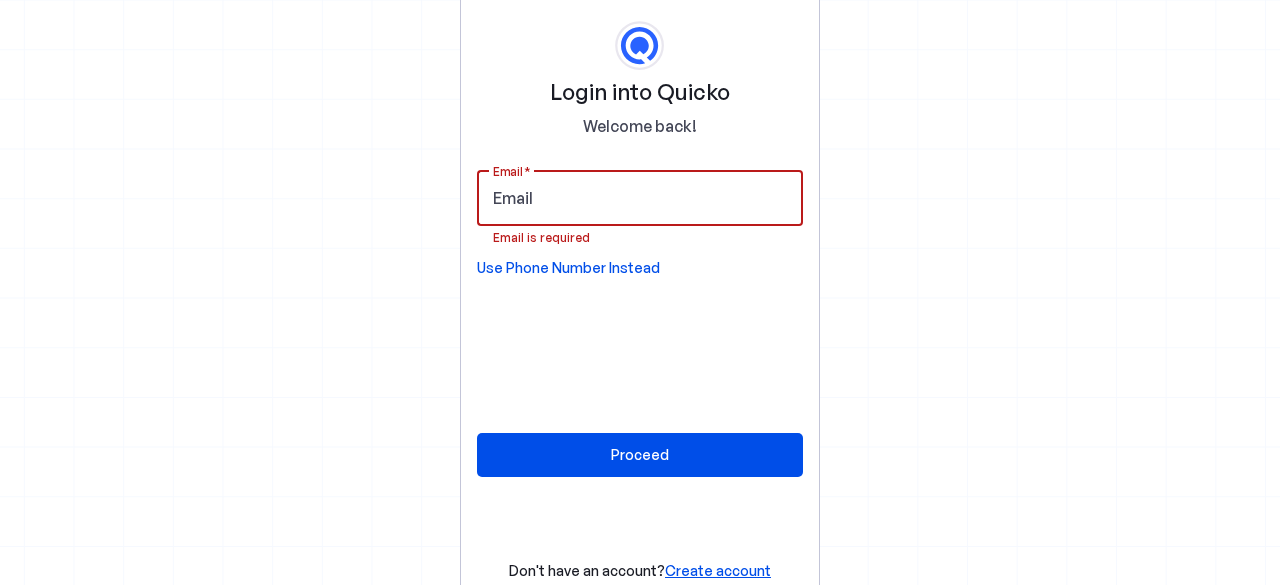 paste on "pratik.magar10@gmail.com" 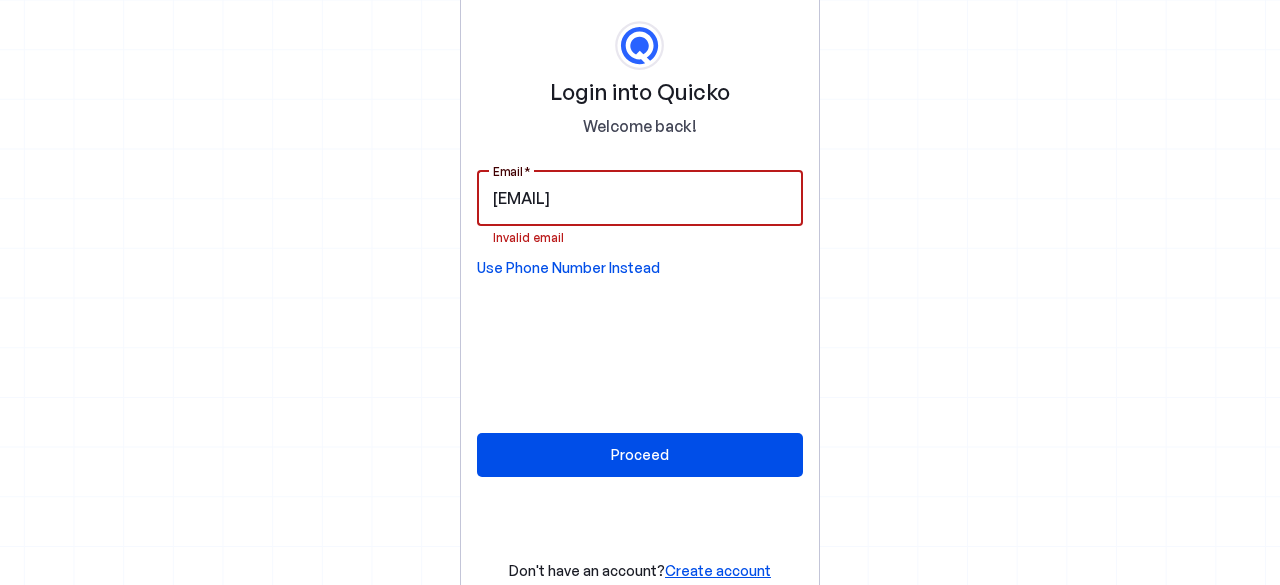 click on "pratik.magar10@gmail.com" at bounding box center (640, 198) 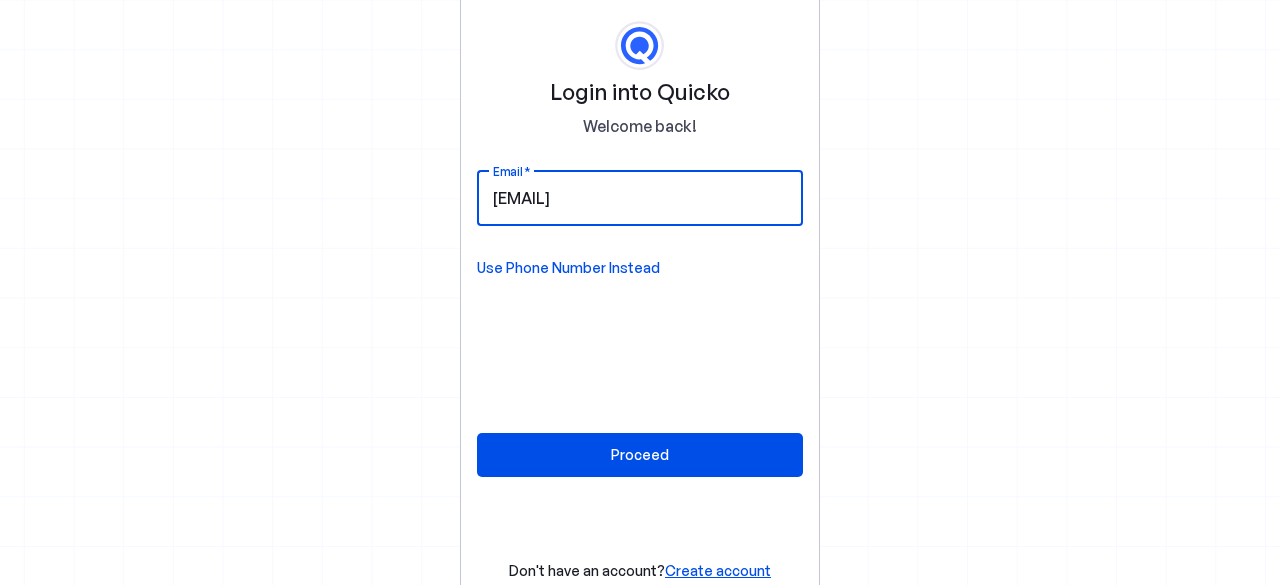 type on "pratik.magar10@gmail.com" 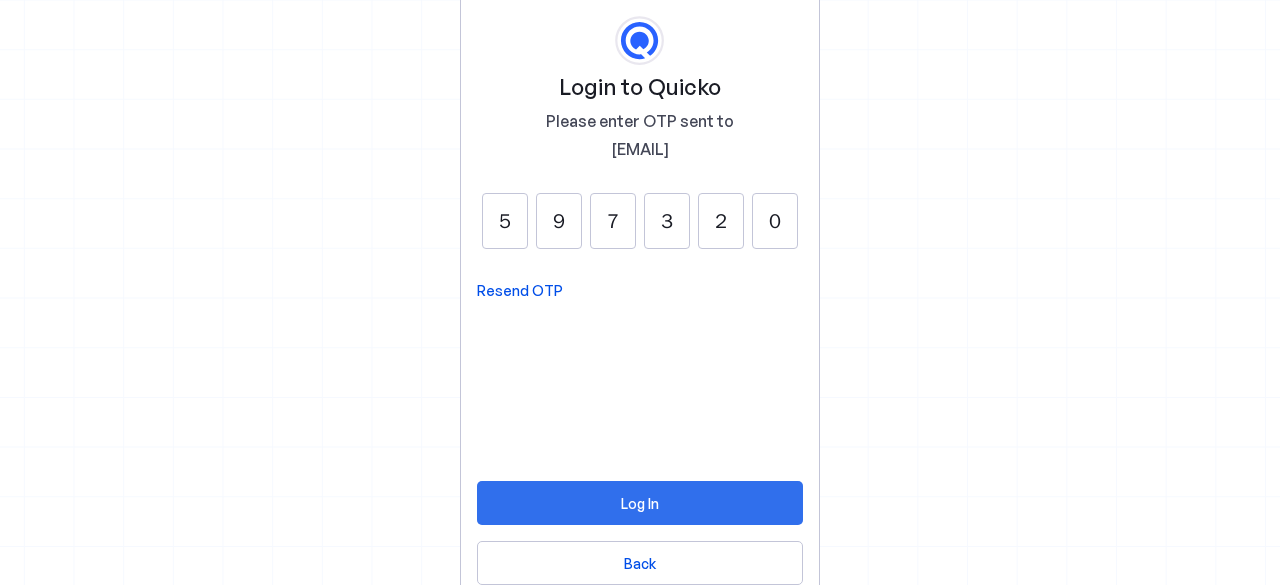 click on "Log In" at bounding box center (640, 503) 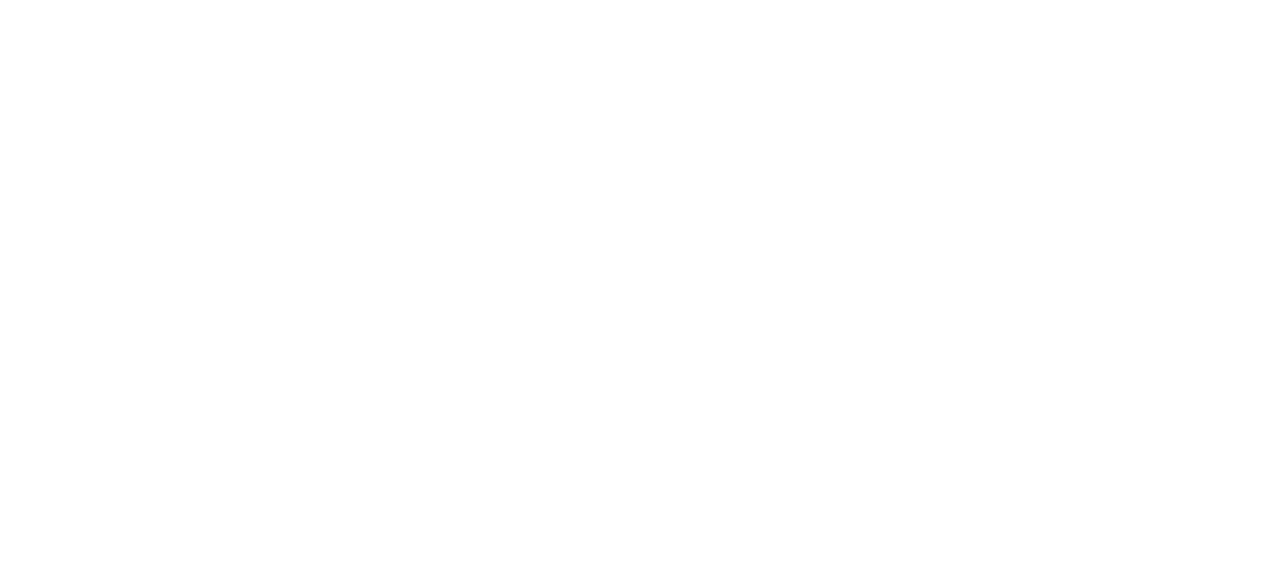 scroll, scrollTop: 0, scrollLeft: 0, axis: both 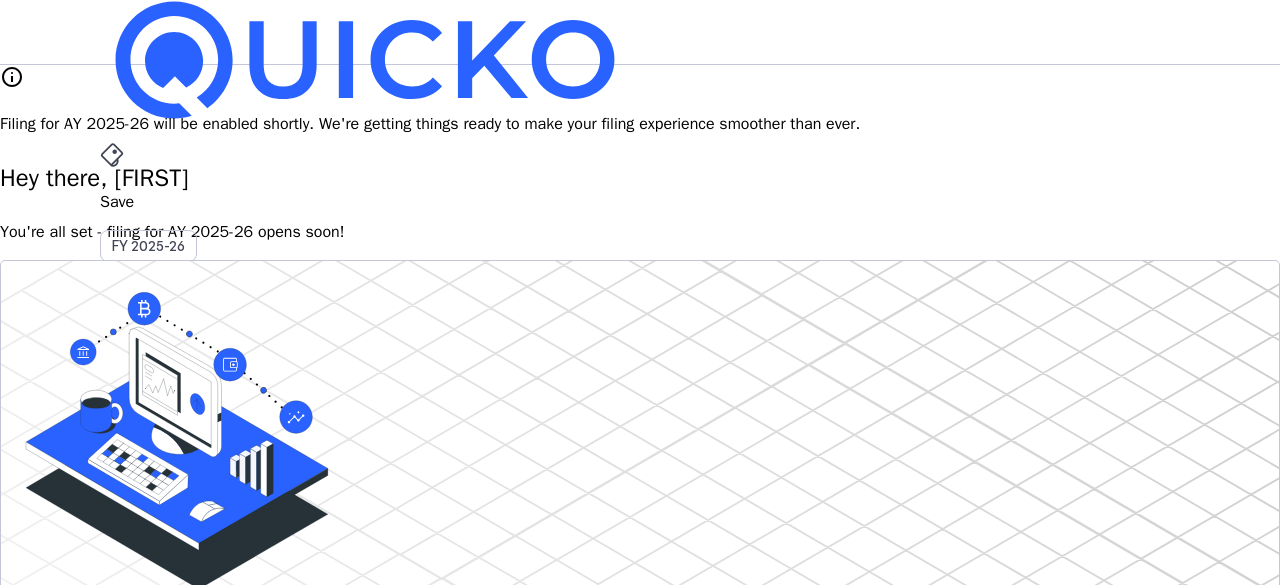 click on "Pay" at bounding box center [640, 202] 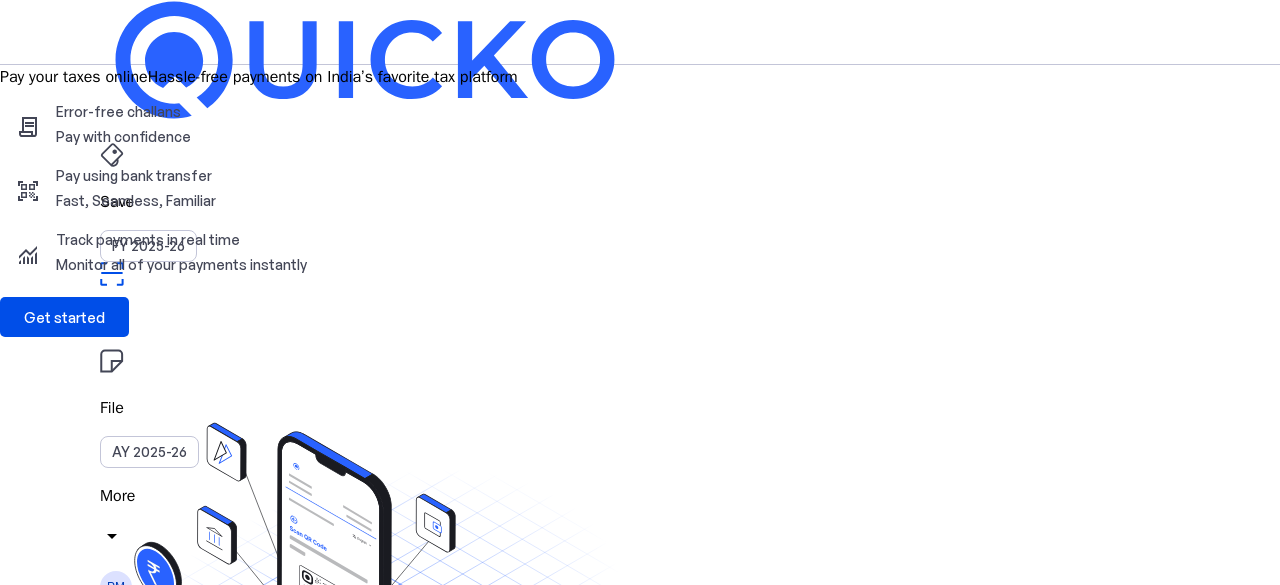 click on "arrow_drop_down" at bounding box center [112, 536] 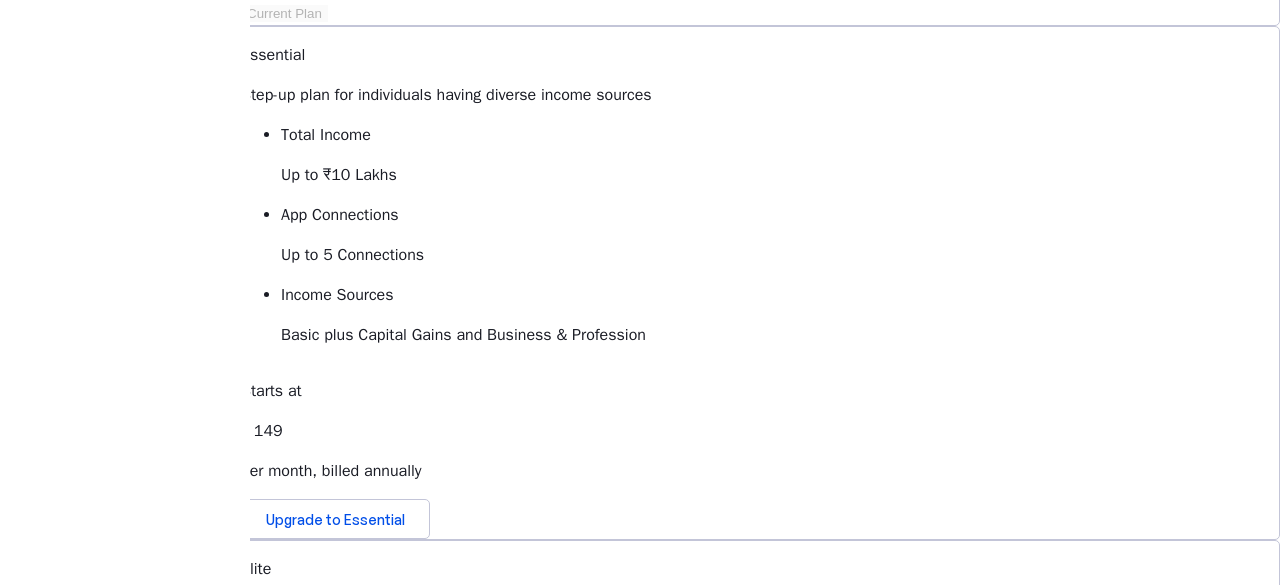 scroll, scrollTop: 0, scrollLeft: 0, axis: both 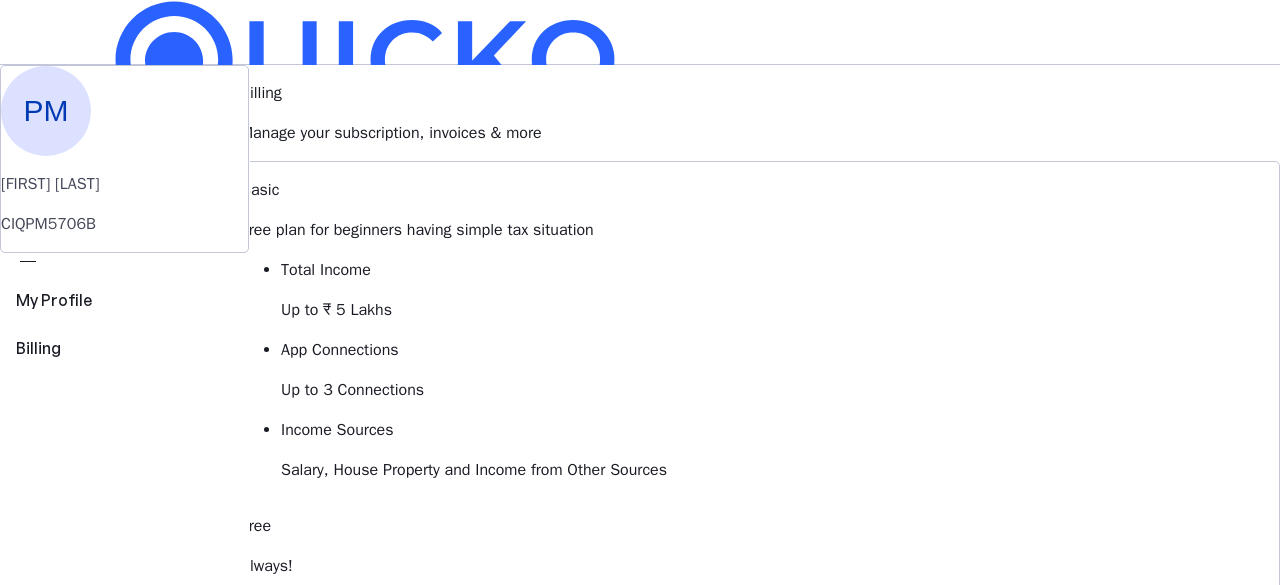 click on "File" at bounding box center (640, 202) 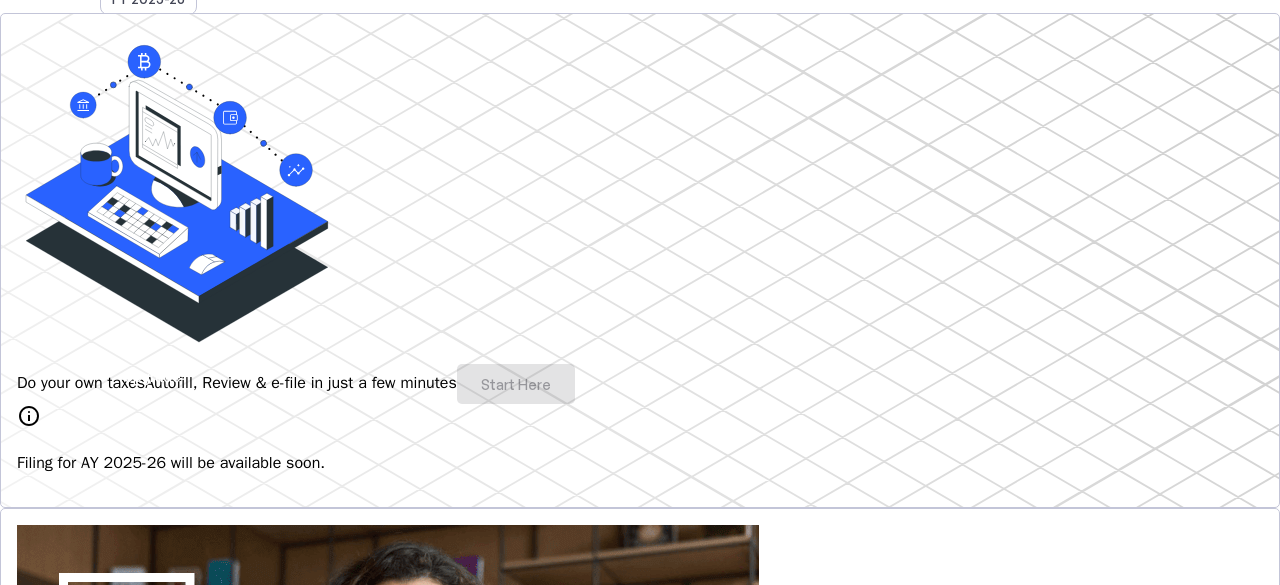 scroll, scrollTop: 248, scrollLeft: 0, axis: vertical 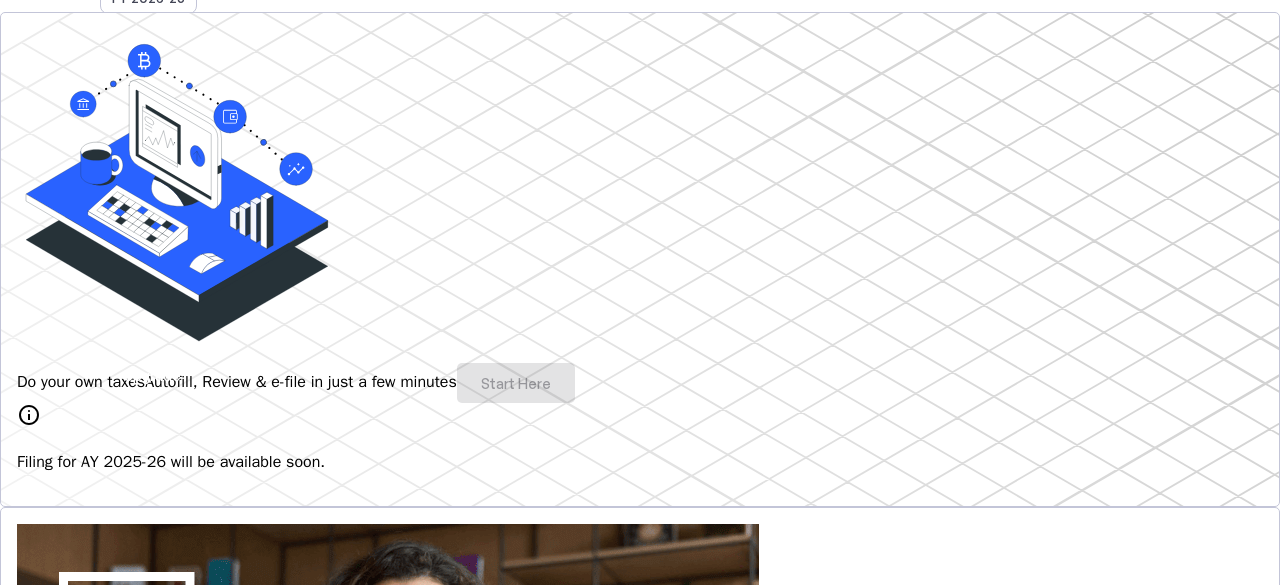 click at bounding box center [67, 1102] 